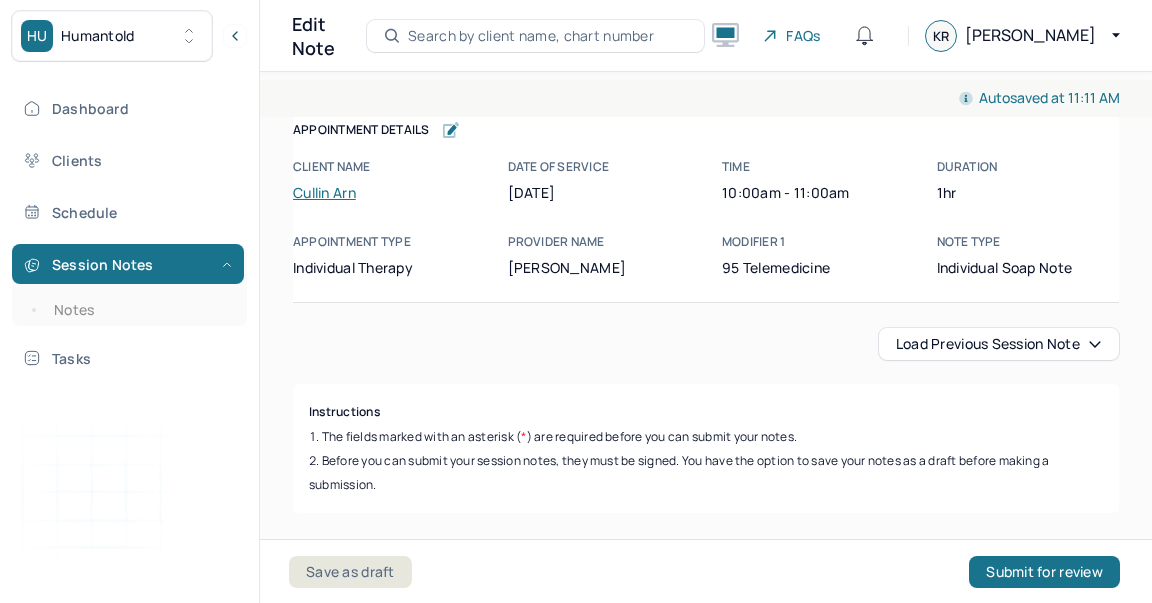 scroll, scrollTop: 0, scrollLeft: 0, axis: both 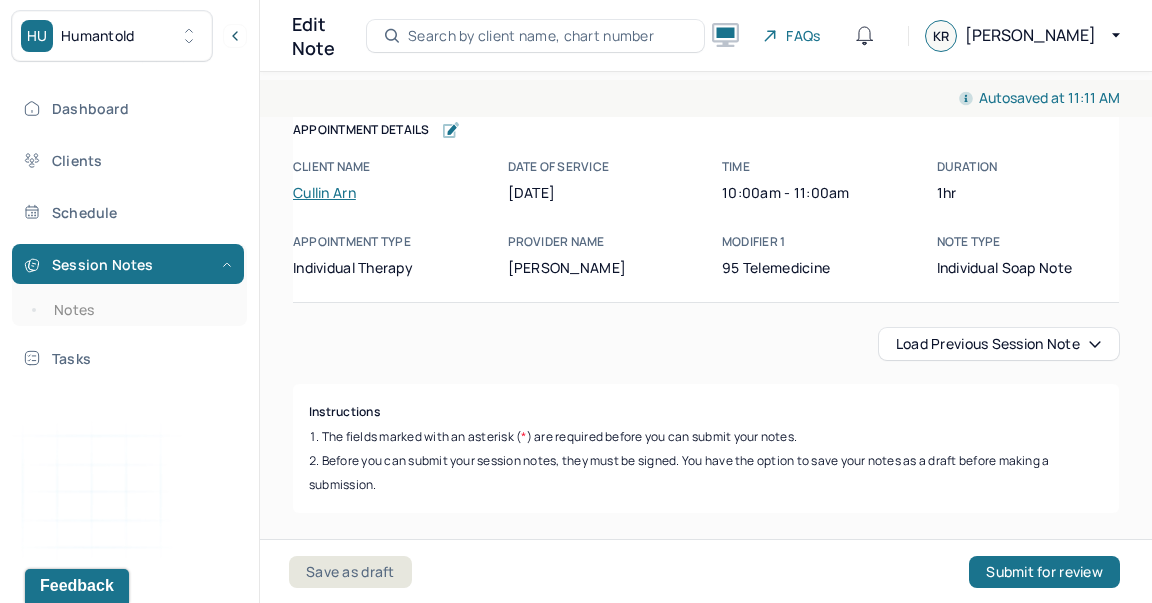 click on "Session Notes Notes" at bounding box center [129, 285] 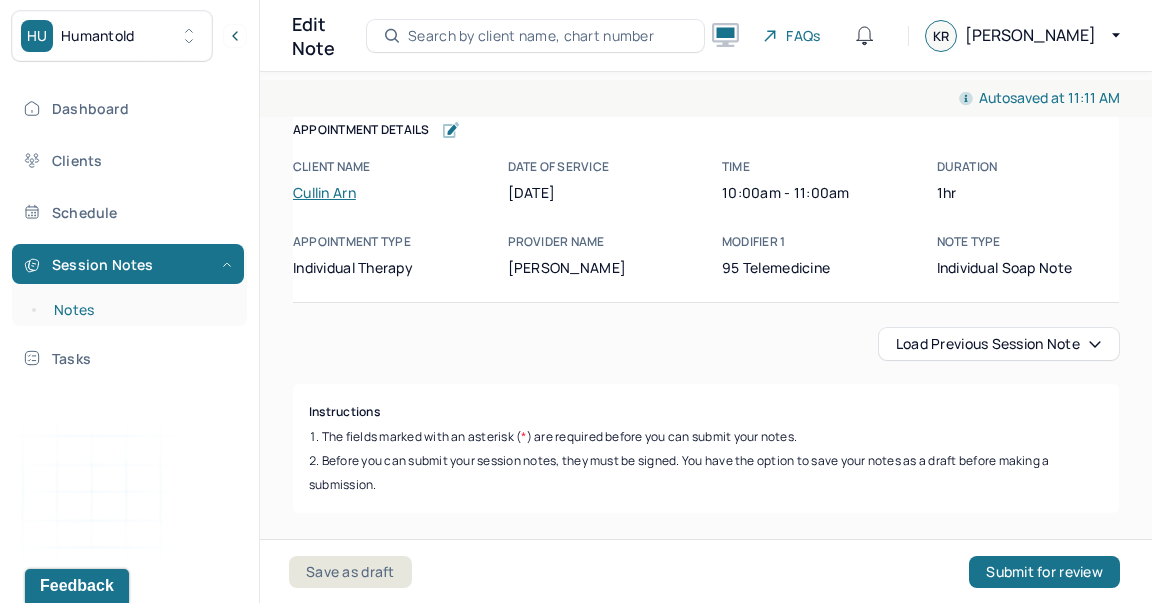 click on "Notes" at bounding box center [139, 310] 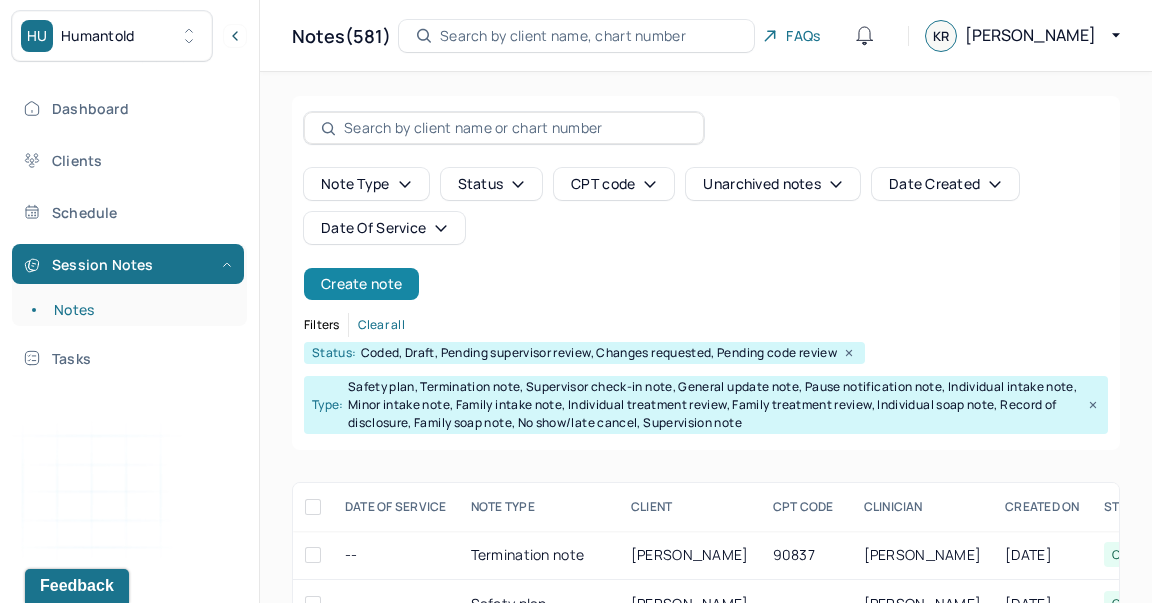 click on "Create note" at bounding box center [361, 284] 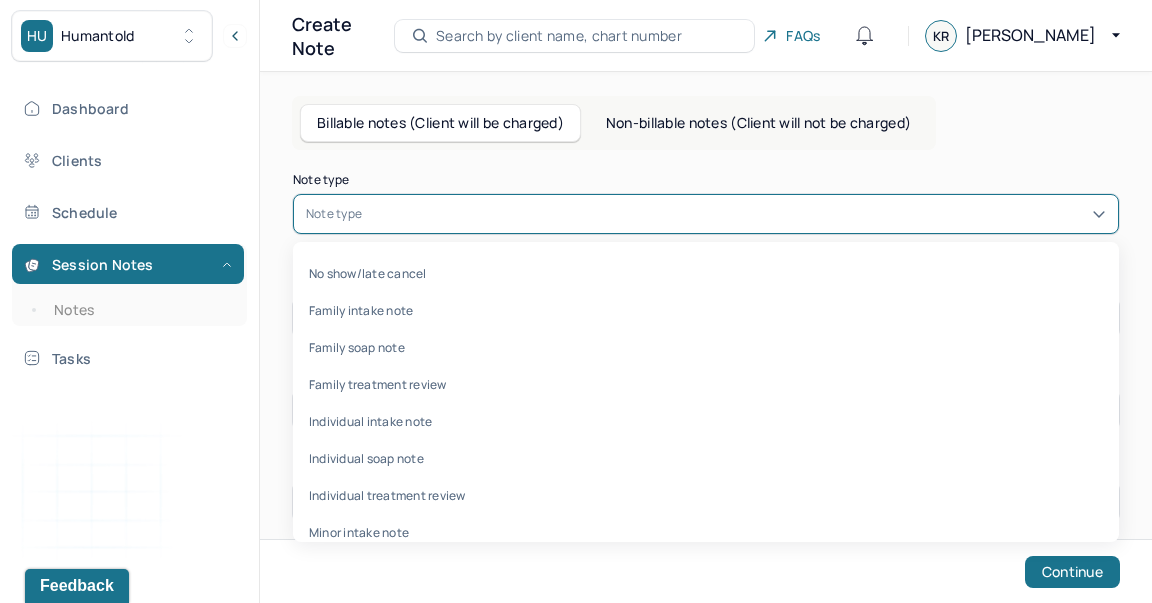 click at bounding box center [736, 214] 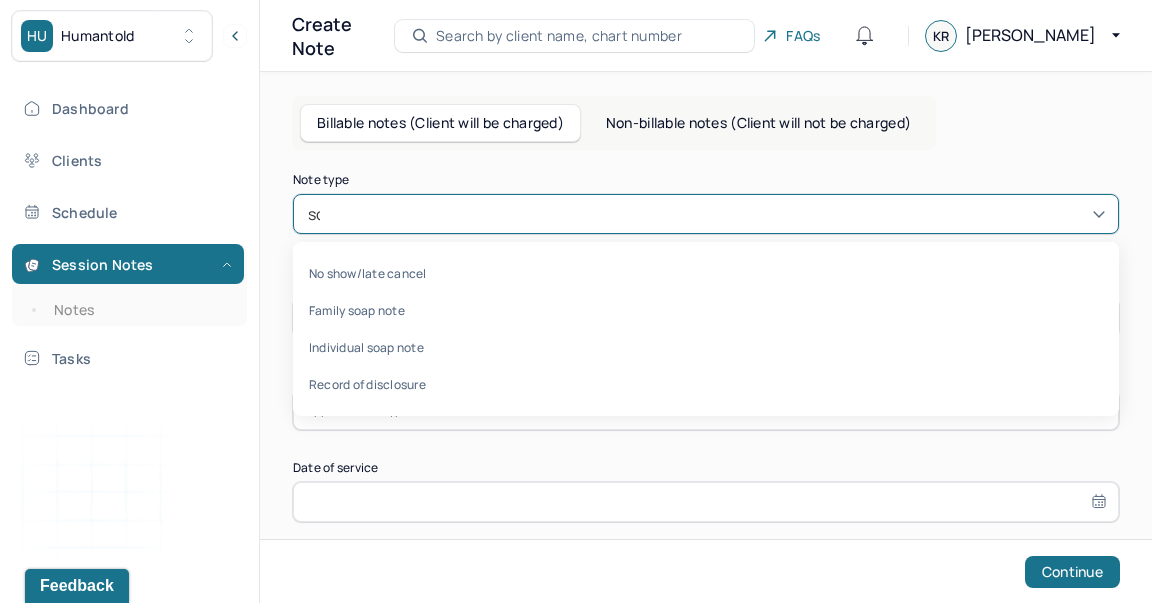 type on "soap" 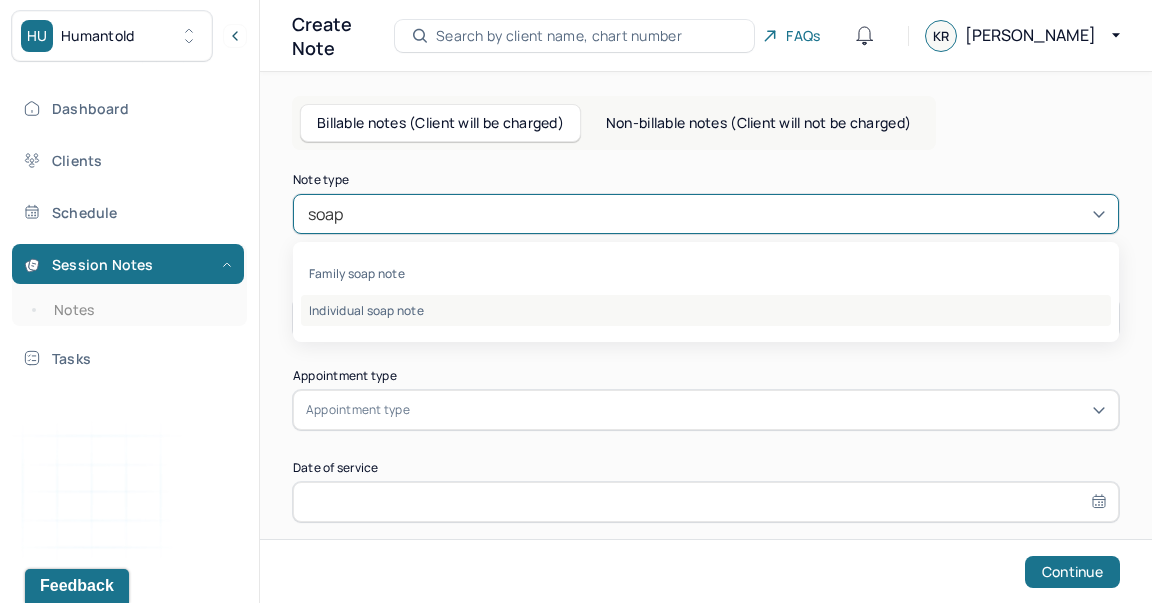 click on "Individual soap note" at bounding box center (706, 310) 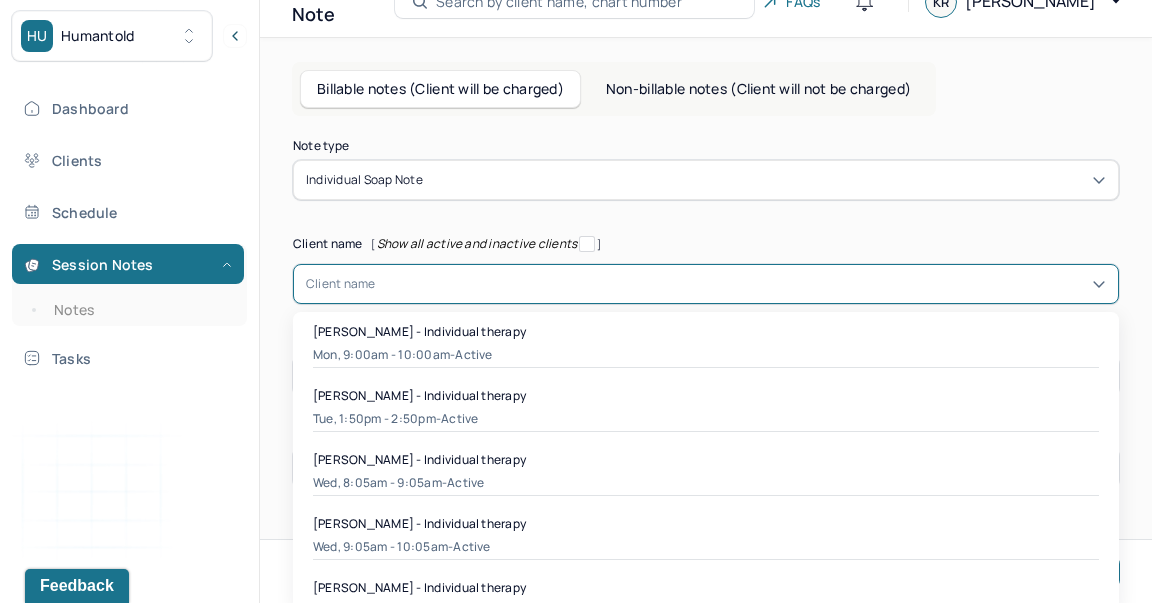click on "[object Object], 1 of 29. 29 results available. Use Up and Down to choose options, press Enter to select the currently focused option, press Escape to exit the menu, press Tab to select the option and exit the menu. Client name Alicia Marquez - Individual therapy Mon, 9:00am - 10:00am  -  active Allison Lamb - Individual therapy Tue, 1:50pm - 2:50pm  -  active Allison Stegeland - Individual therapy Wed, 8:05am - 9:05am  -  active Bridget Driscoll - Individual therapy Wed, 9:05am - 10:05am  -  active Camila Reis - Individual therapy Tue, 3:00pm - 4:00pm  -  Terminated Cheryl Karpel - Individual therapy Mon, 3:20pm - 4:20pm  -  active Courtney Schwartz - Individual therapy Thu, 9:05am - 10:05am  -  active Cullin Arn - Individual therapy Tue, 10:00am - 11:00am  -  active Cyril Allauzen - Individual therapy Wed, 10:05am - 11:05am  -  active Emily May - Individual therapy Fri, 8:45am - 9:45am  -  active Gabriella Godínez - Individual therapy Mon, 10:10am - 11:10am  -  active Hannah Ong - Individual therapy  -" at bounding box center [706, 284] 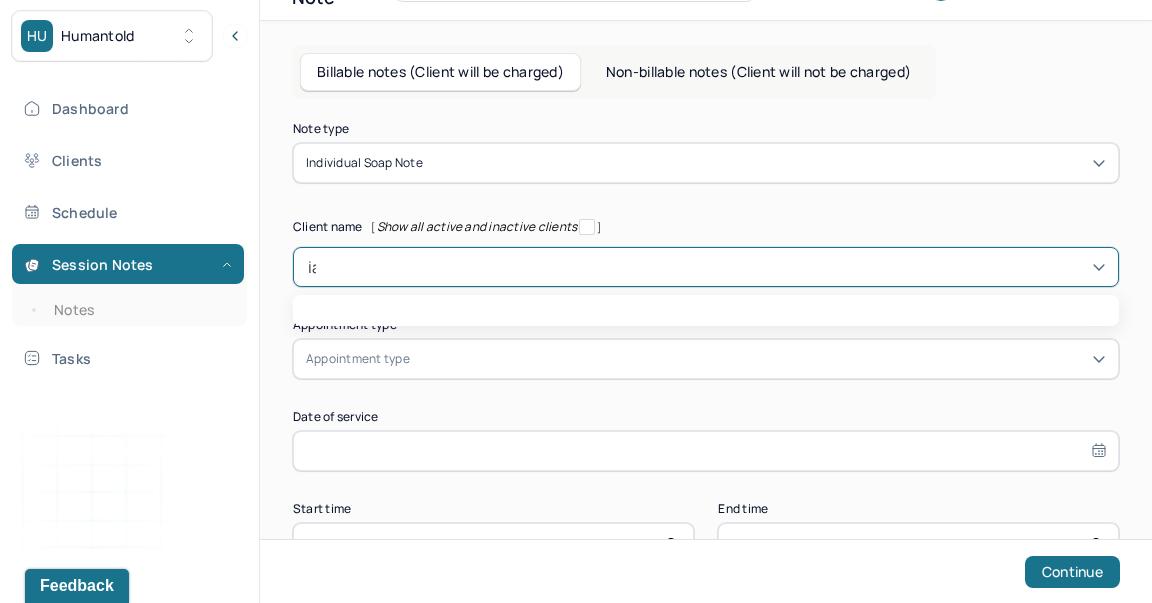 type on "iaq" 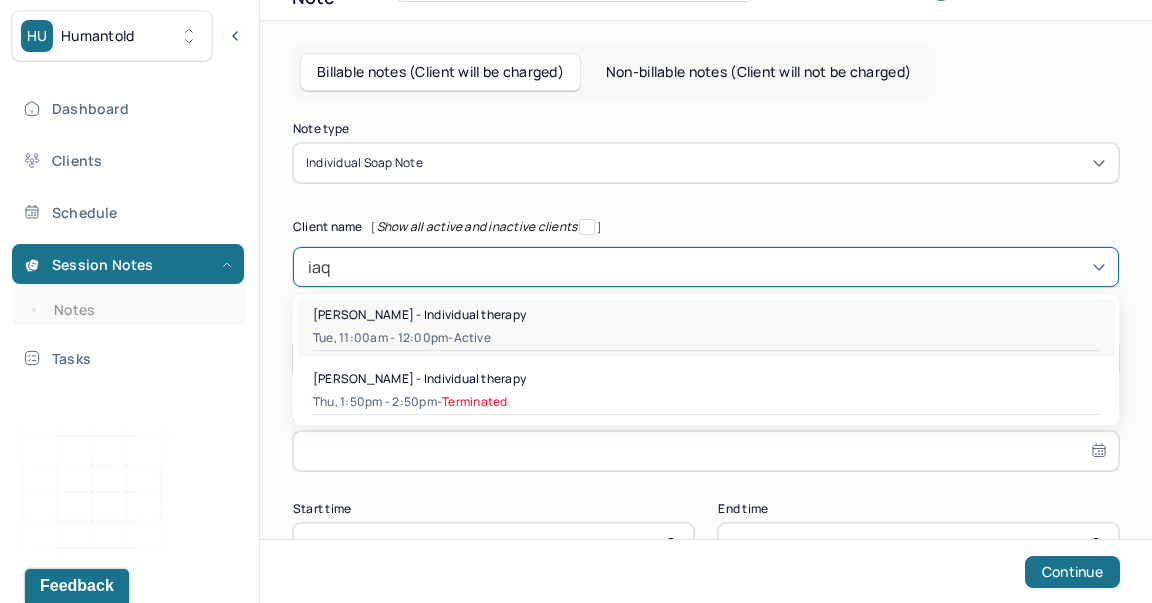 click on "Tue, 11:00am - 12:00pm  -  active" at bounding box center (706, 338) 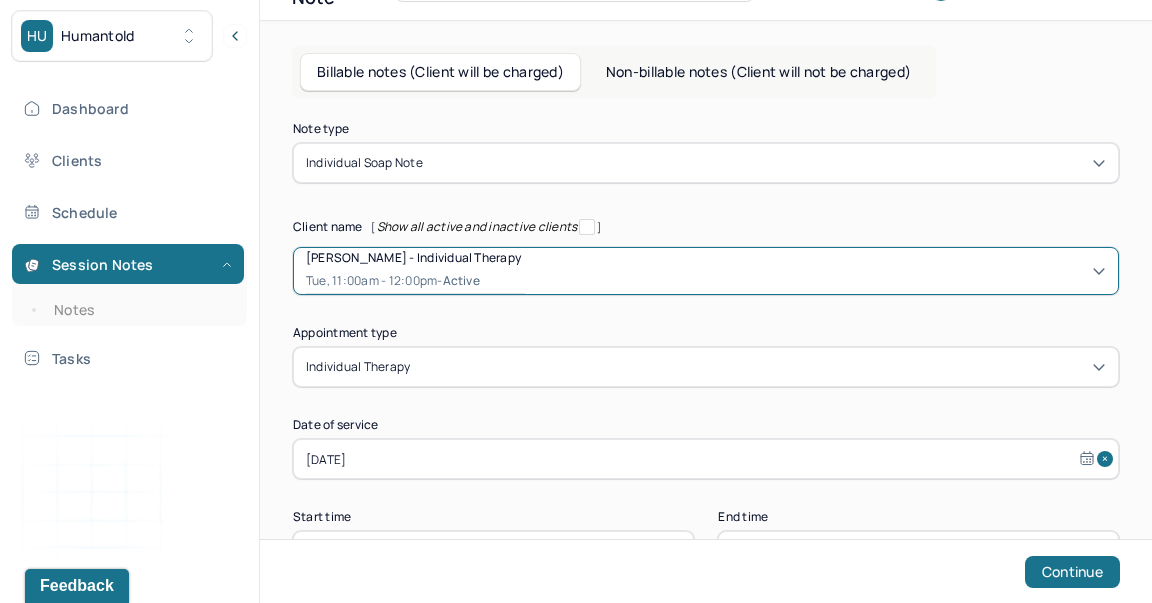 scroll, scrollTop: 123, scrollLeft: 0, axis: vertical 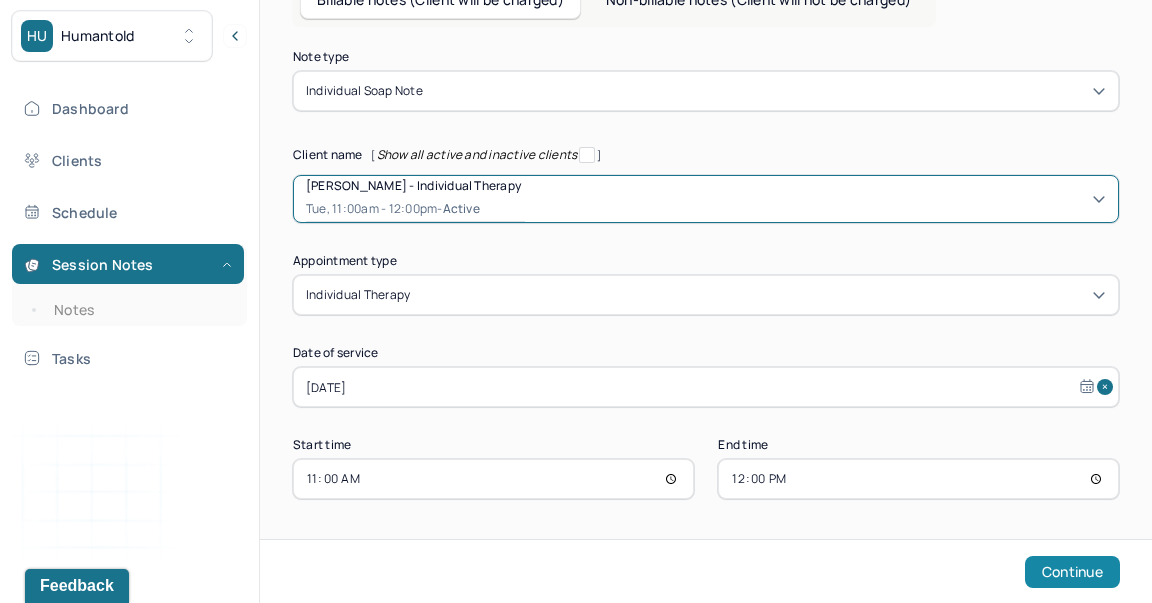 click on "Continue" at bounding box center (1072, 572) 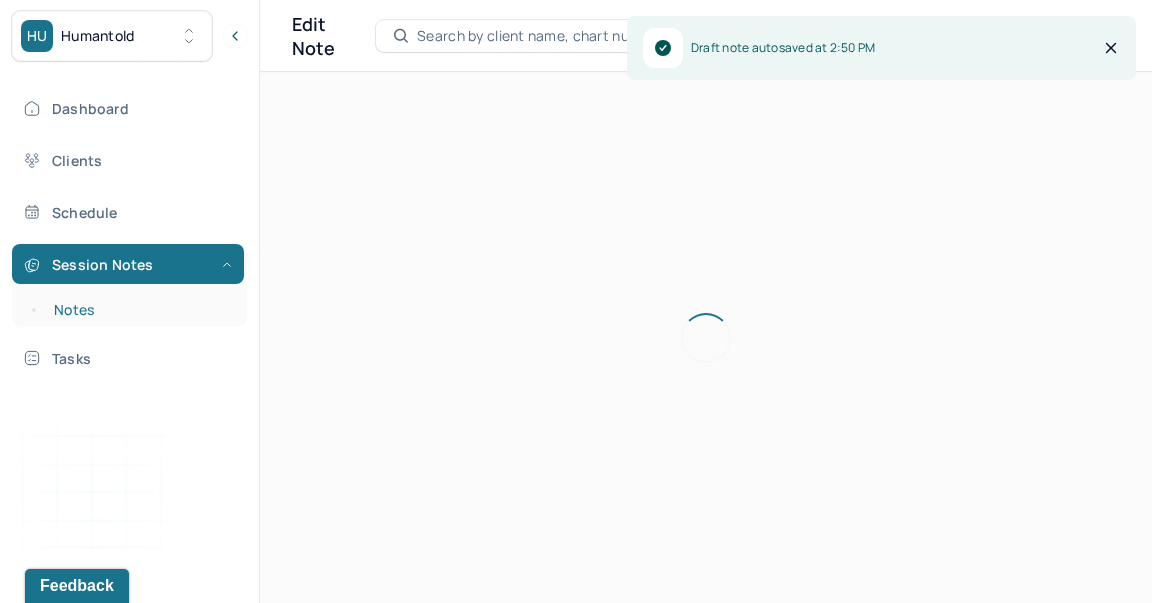 scroll, scrollTop: 0, scrollLeft: 0, axis: both 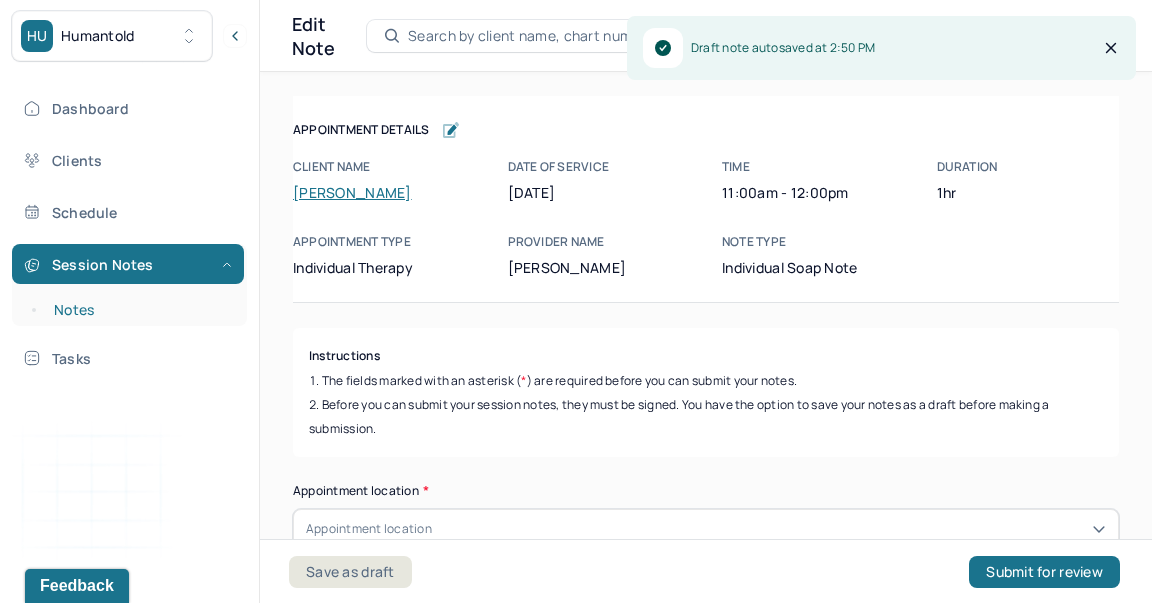 click on "Notes" at bounding box center [139, 310] 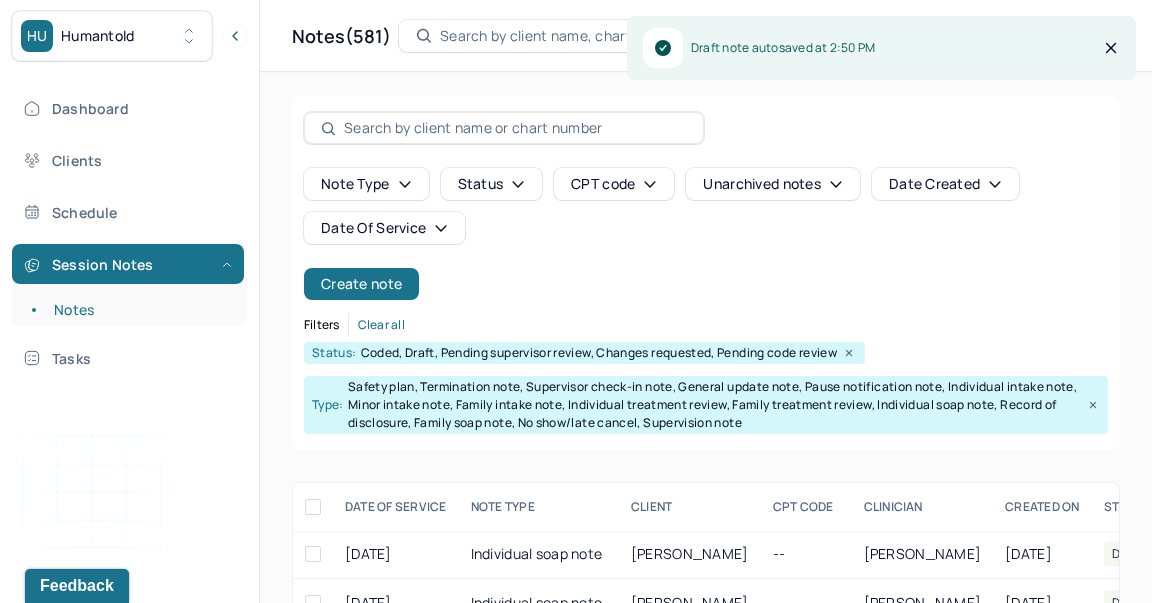 scroll, scrollTop: 0, scrollLeft: 0, axis: both 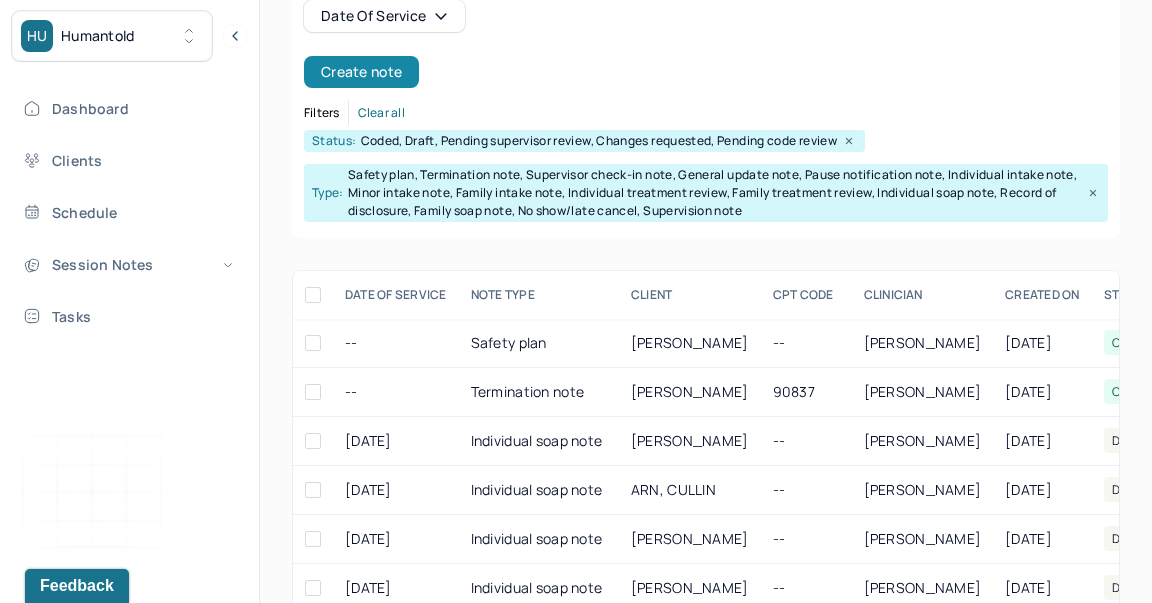 click on "Create note" at bounding box center [361, 72] 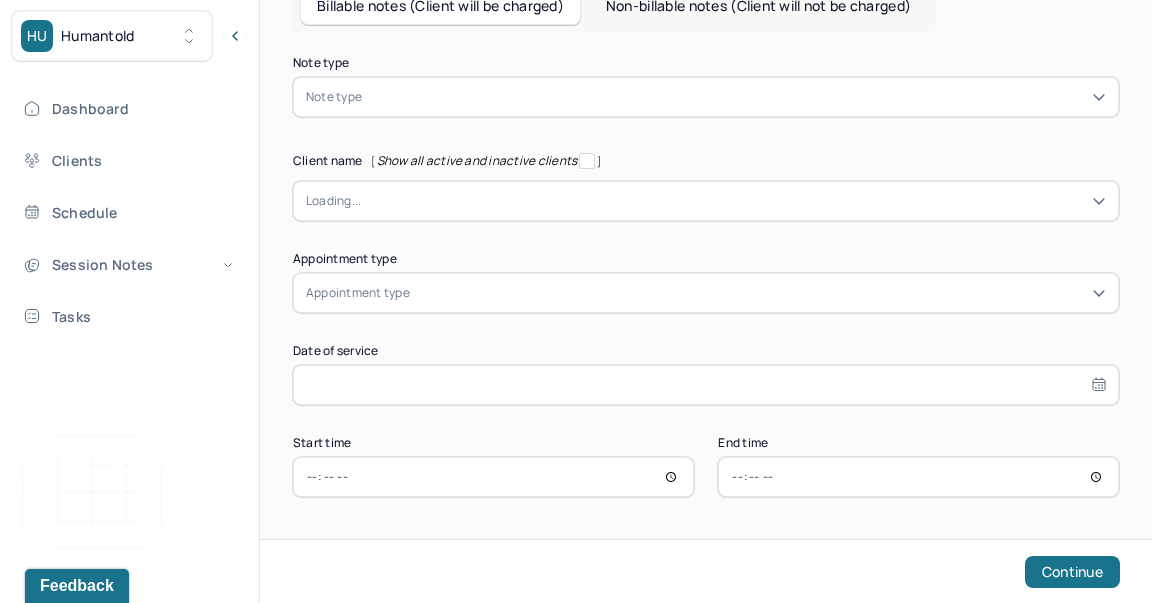 scroll, scrollTop: 161, scrollLeft: 0, axis: vertical 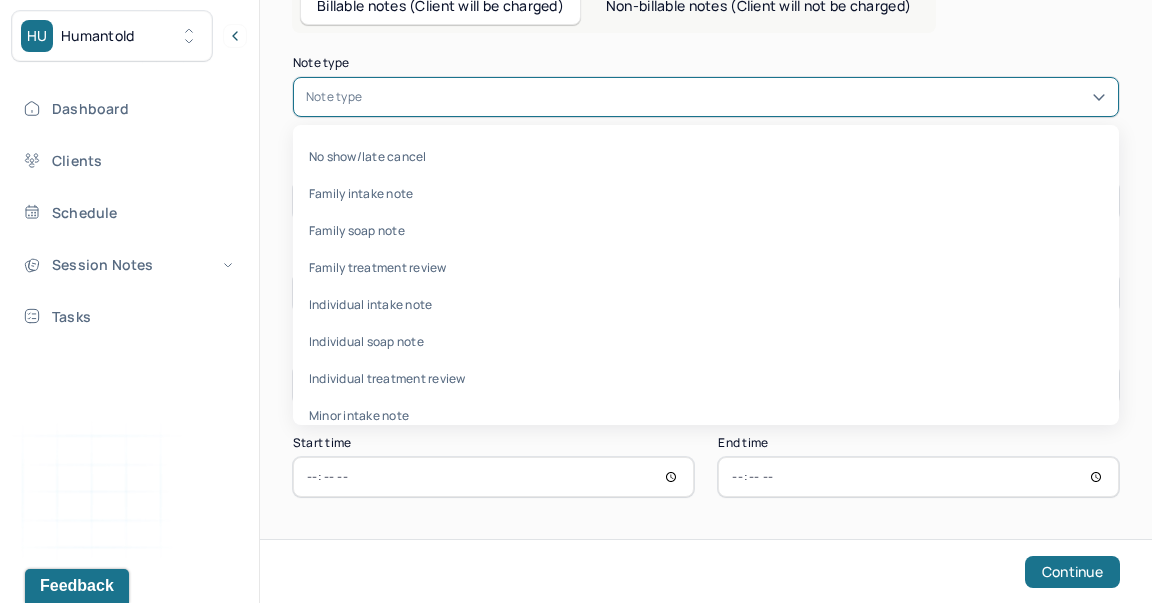type on "n" 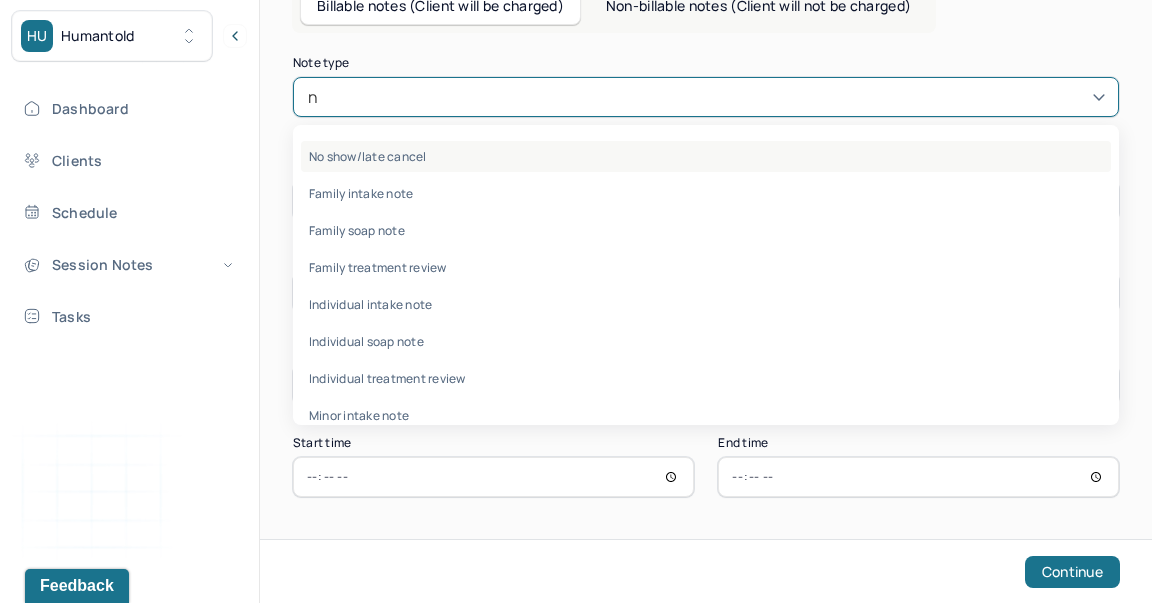 click on "No show/late cancel" at bounding box center [706, 156] 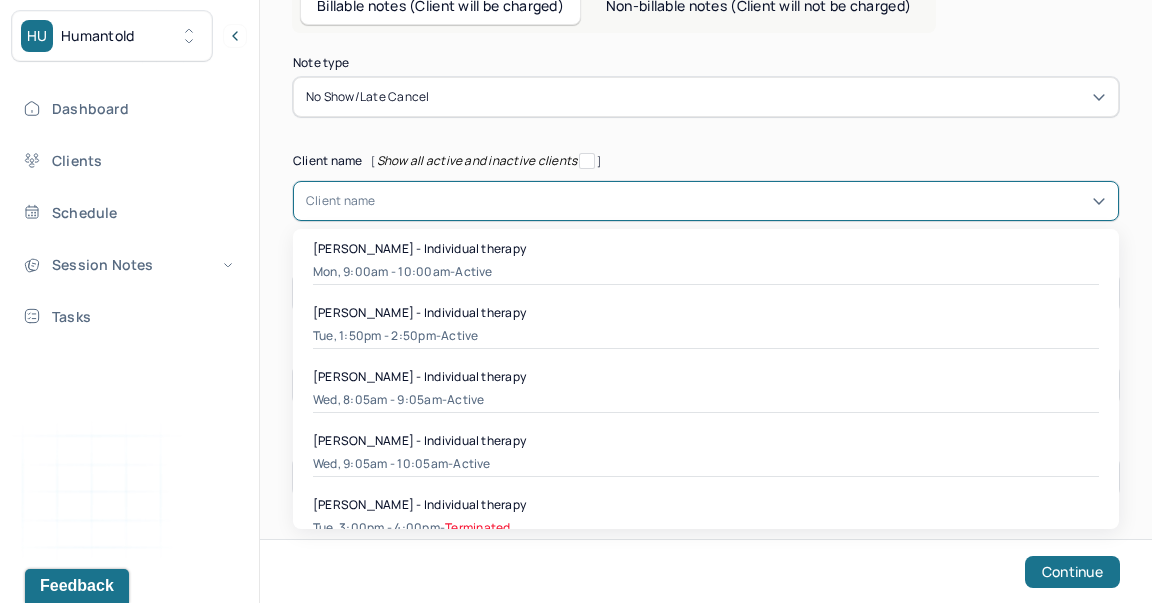 click at bounding box center (379, 201) 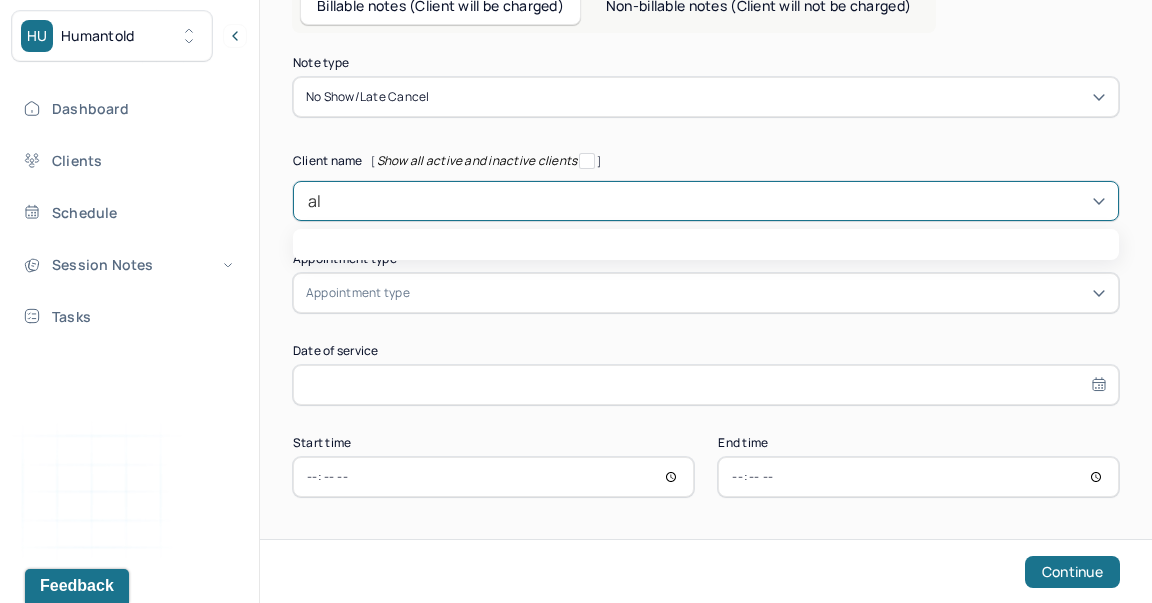 type on "all" 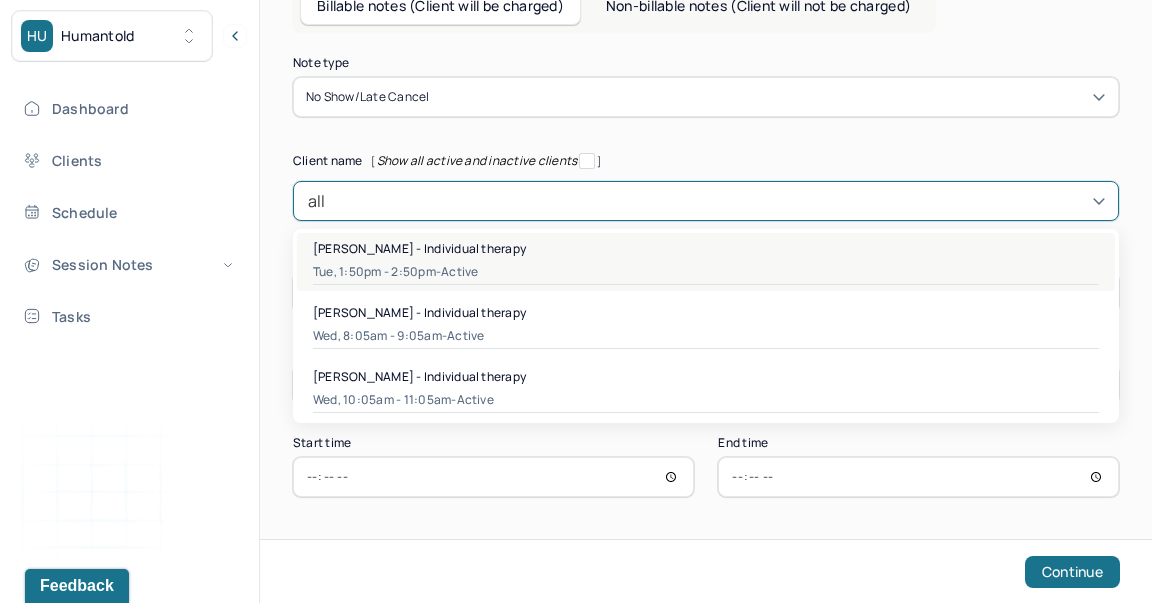 click on "[PERSON_NAME] - Individual therapy Tue, 1:50pm - 2:50pm  -  active" at bounding box center (706, 262) 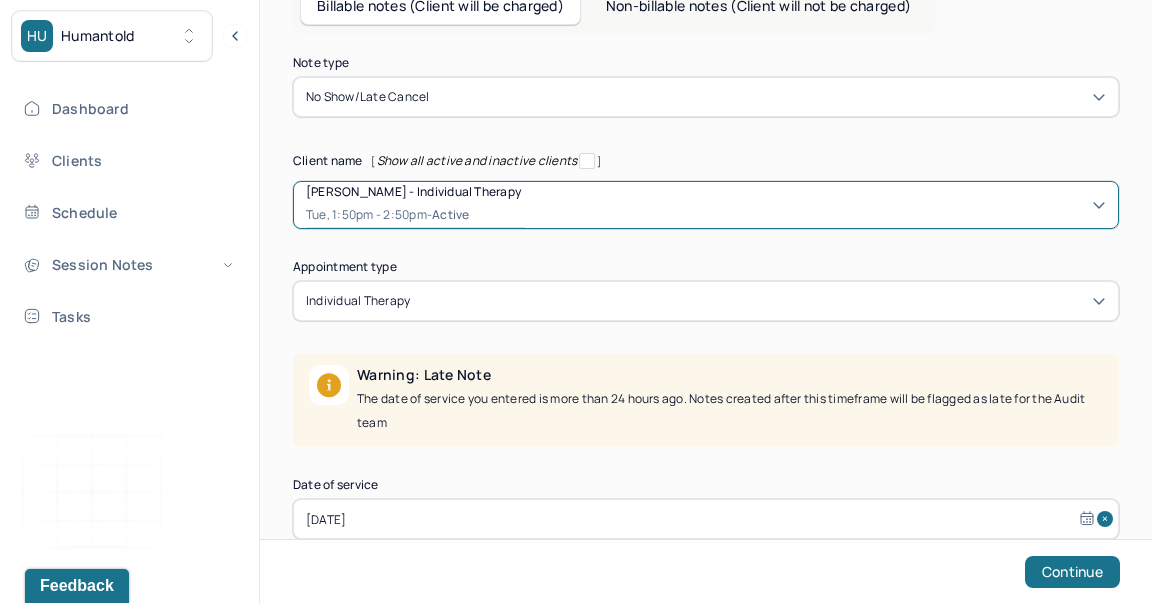 scroll, scrollTop: 293, scrollLeft: 0, axis: vertical 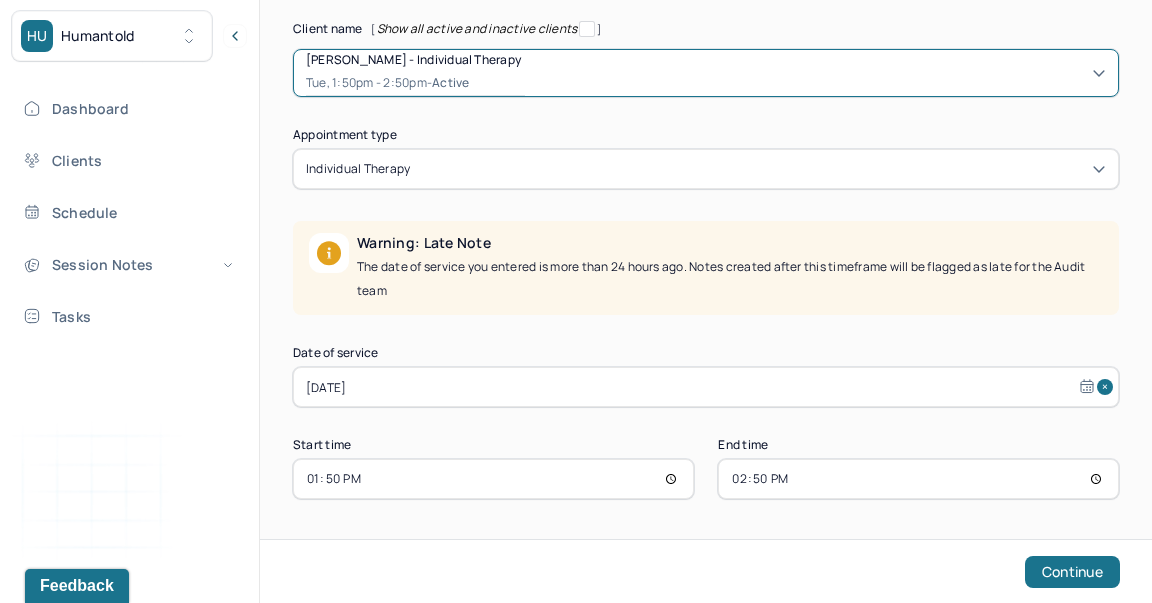 select on "6" 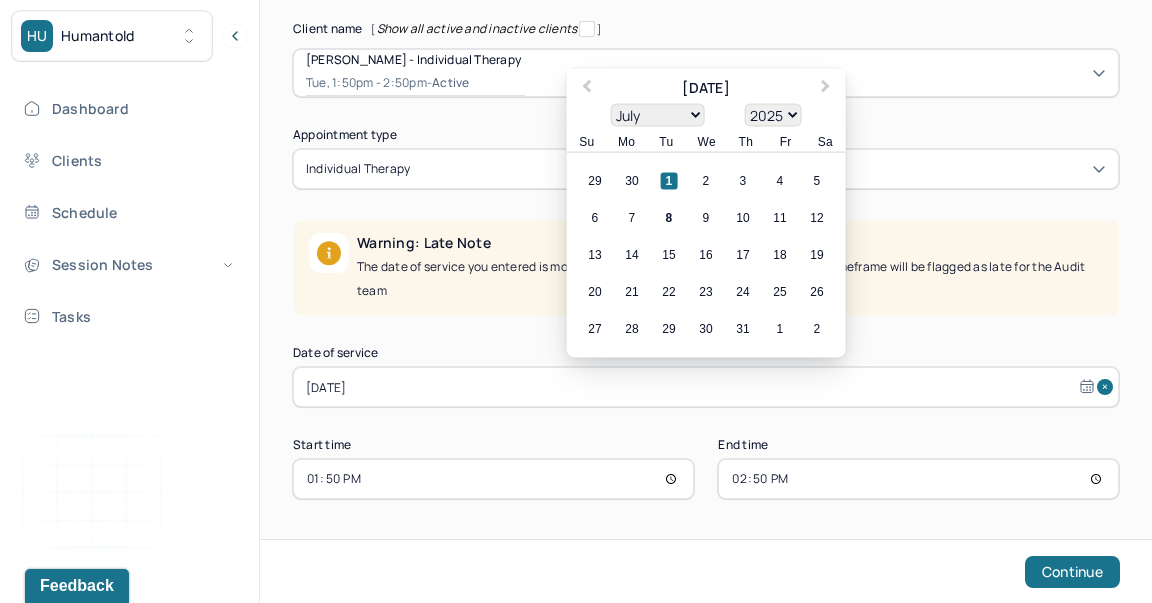 click on "[DATE]" at bounding box center (706, 387) 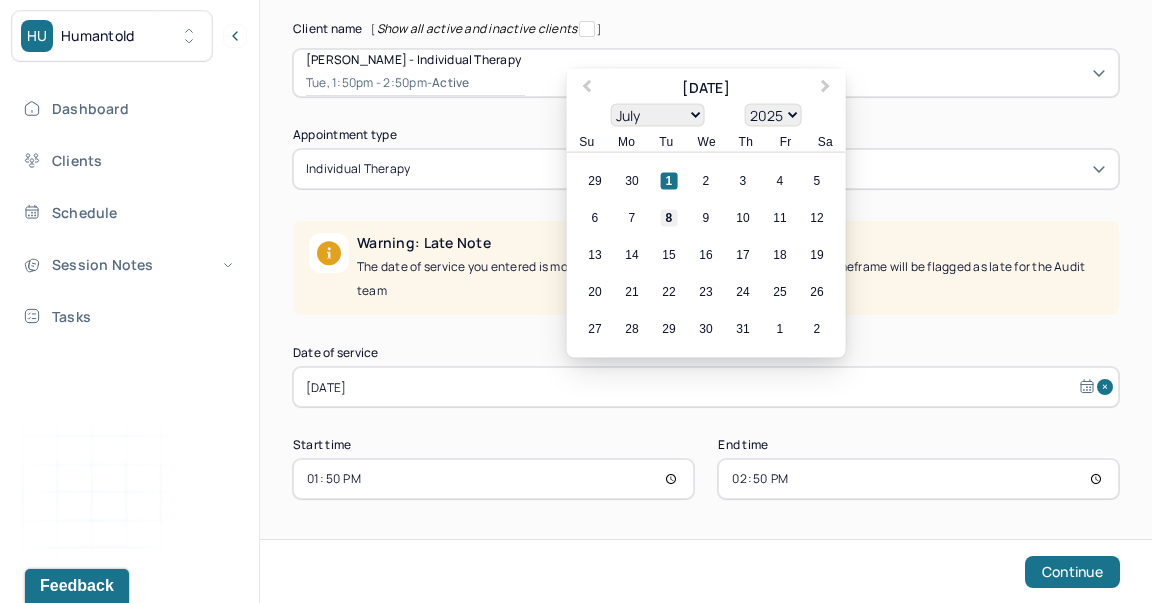 click on "8" at bounding box center [669, 218] 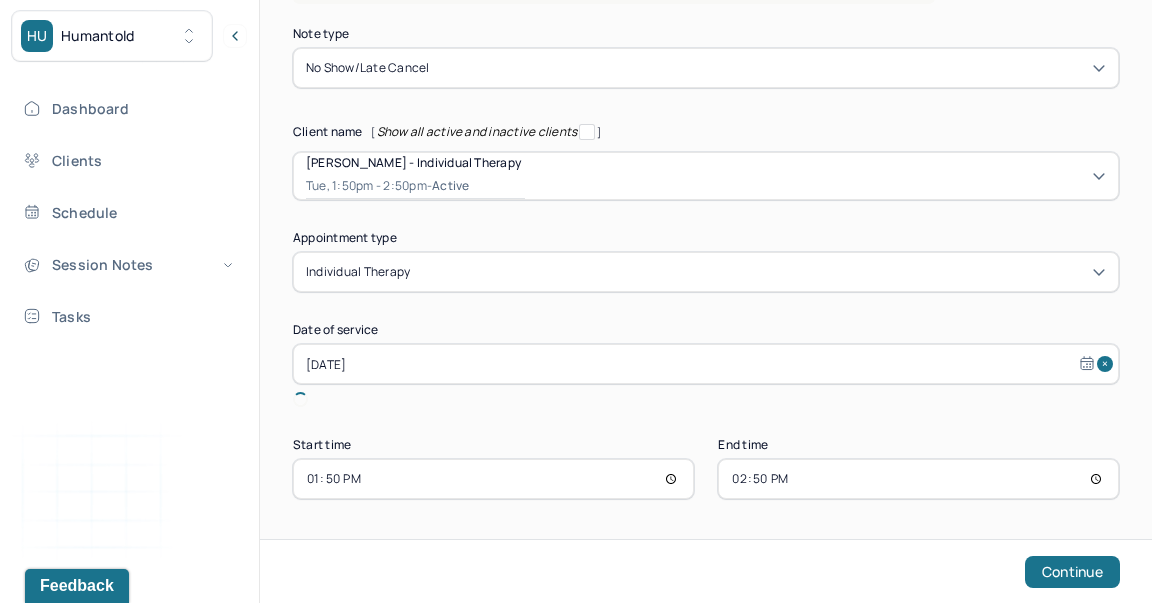 scroll, scrollTop: 167, scrollLeft: 0, axis: vertical 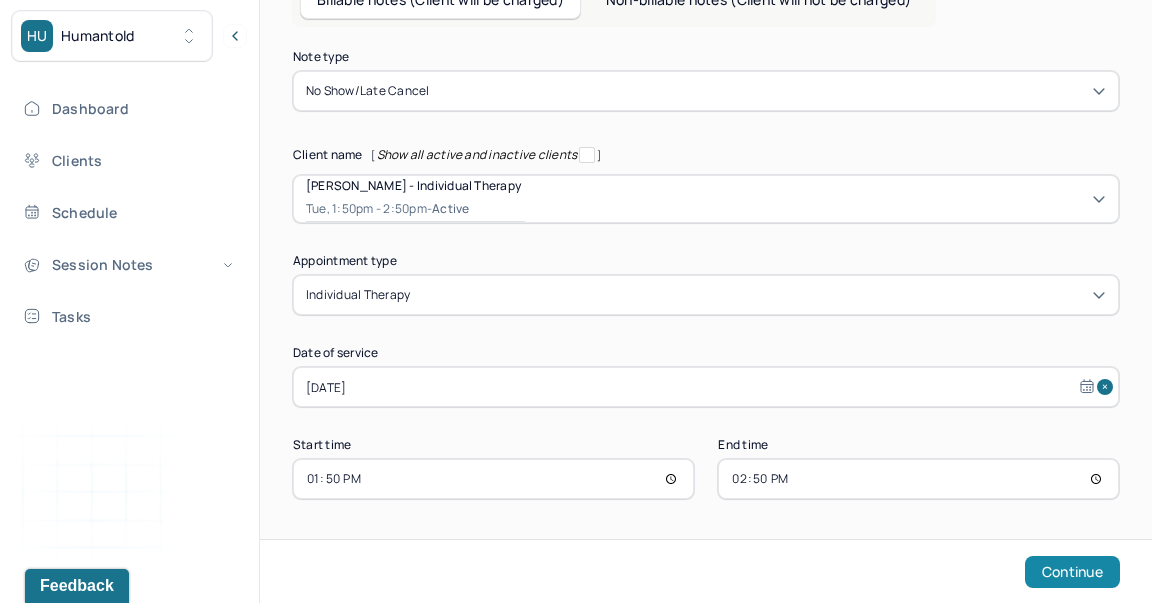 click on "Continue" at bounding box center [1072, 572] 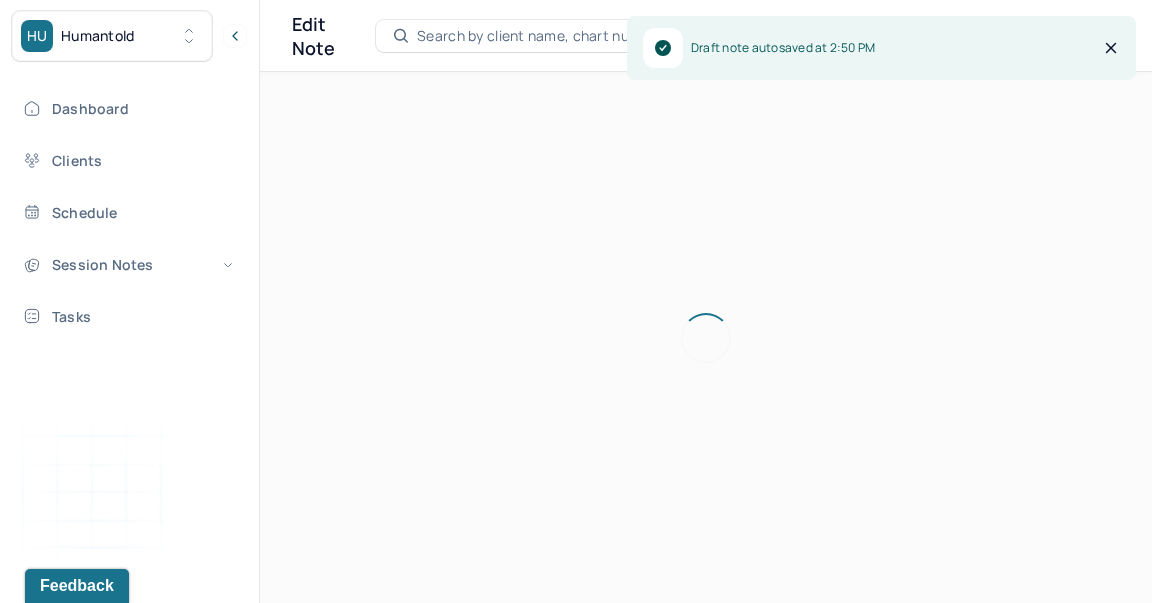 scroll, scrollTop: 36, scrollLeft: 0, axis: vertical 